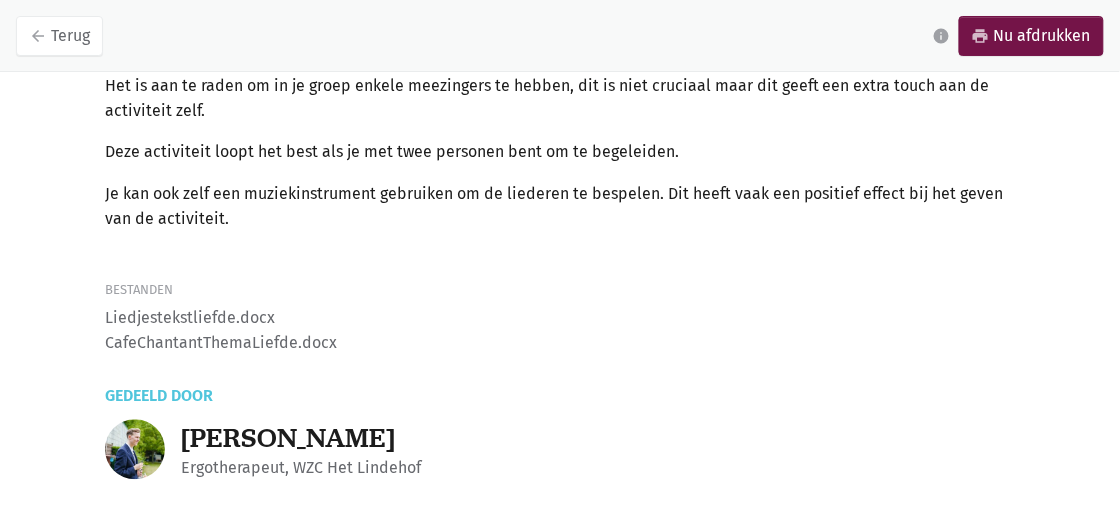scroll, scrollTop: 747, scrollLeft: 0, axis: vertical 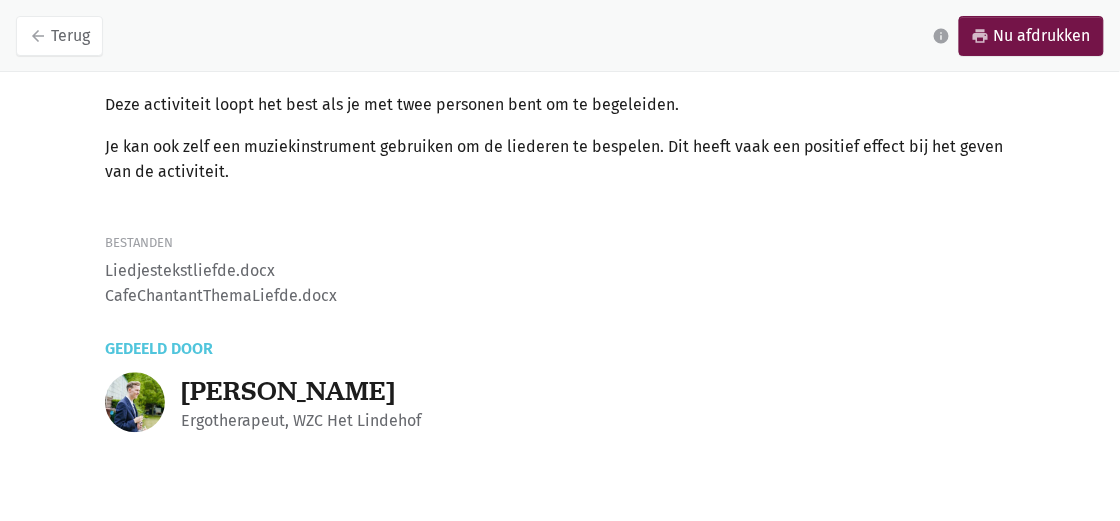 click on "Liedjestekstliefde.docx" at bounding box center [560, 272] 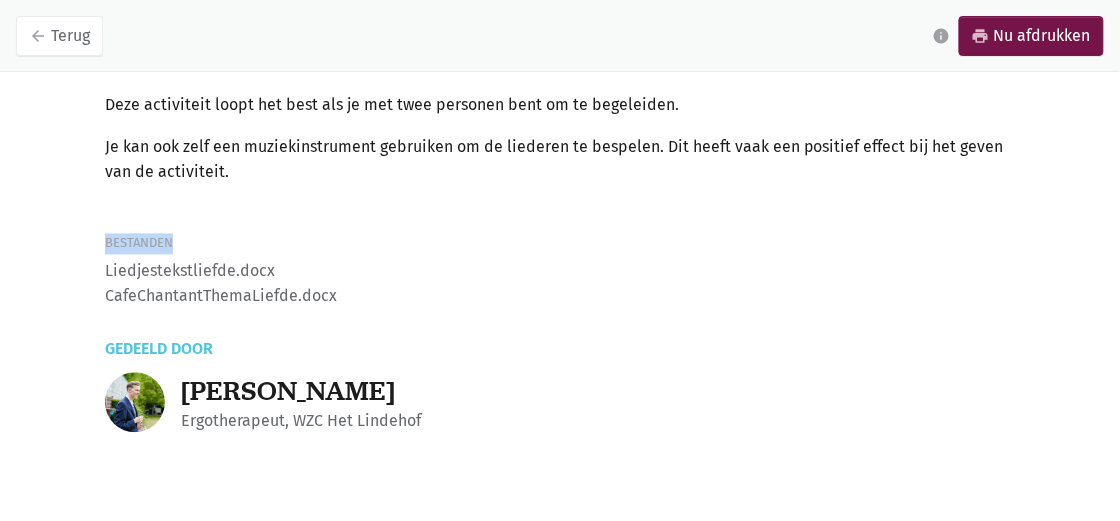 click on "Bestanden" at bounding box center [560, 244] 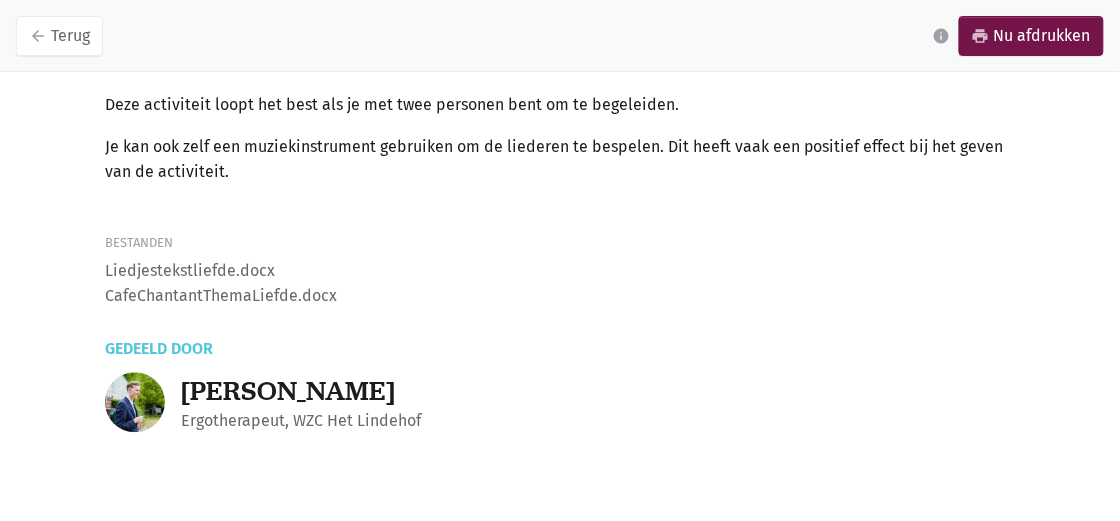 click on "CafeChantantThemaLiefde.docx" at bounding box center [560, 297] 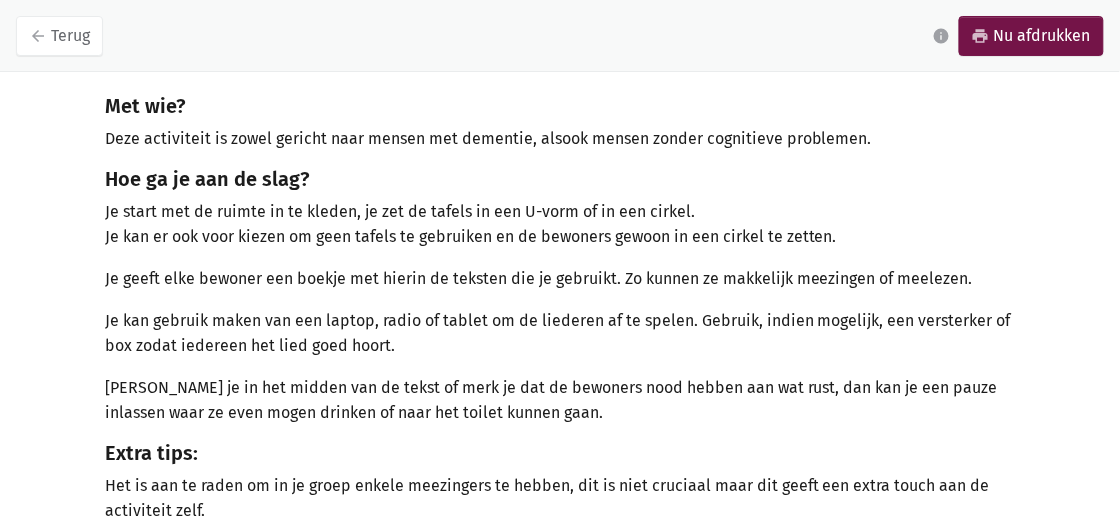 scroll, scrollTop: 747, scrollLeft: 0, axis: vertical 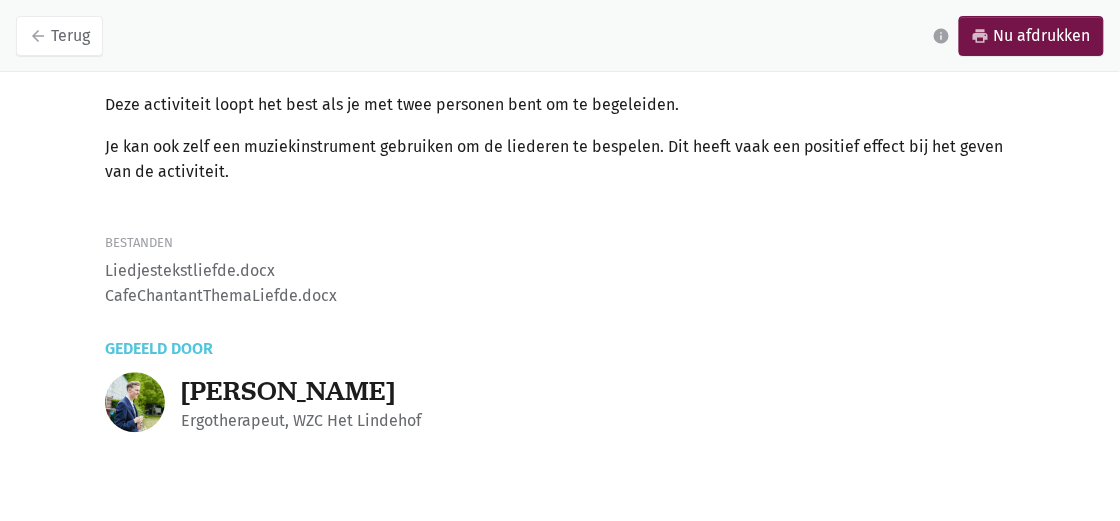 click on "CafeChantantThemaLiefde.docx" at bounding box center (560, 297) 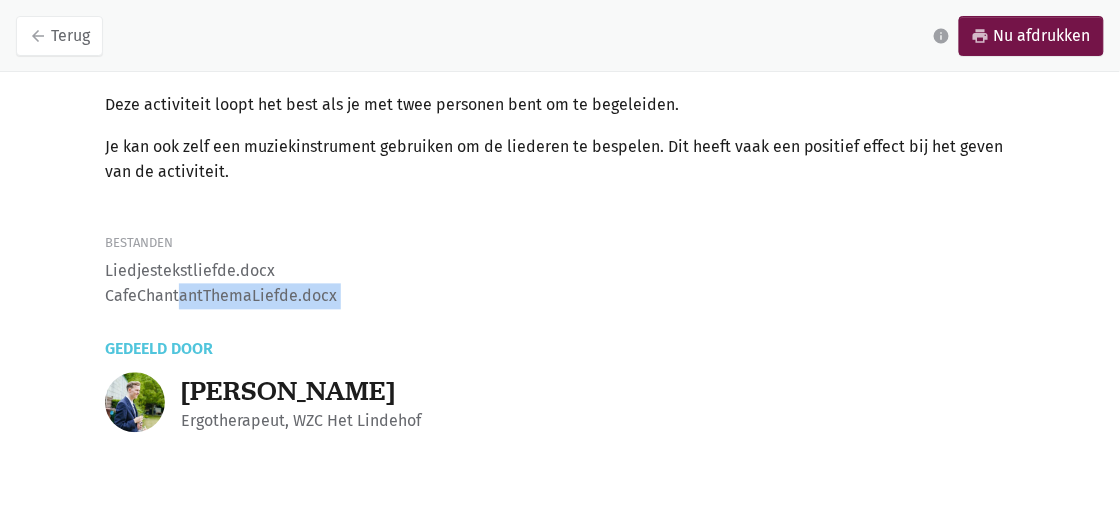 click on "CafeChantantThemaLiefde.docx" at bounding box center (560, 297) 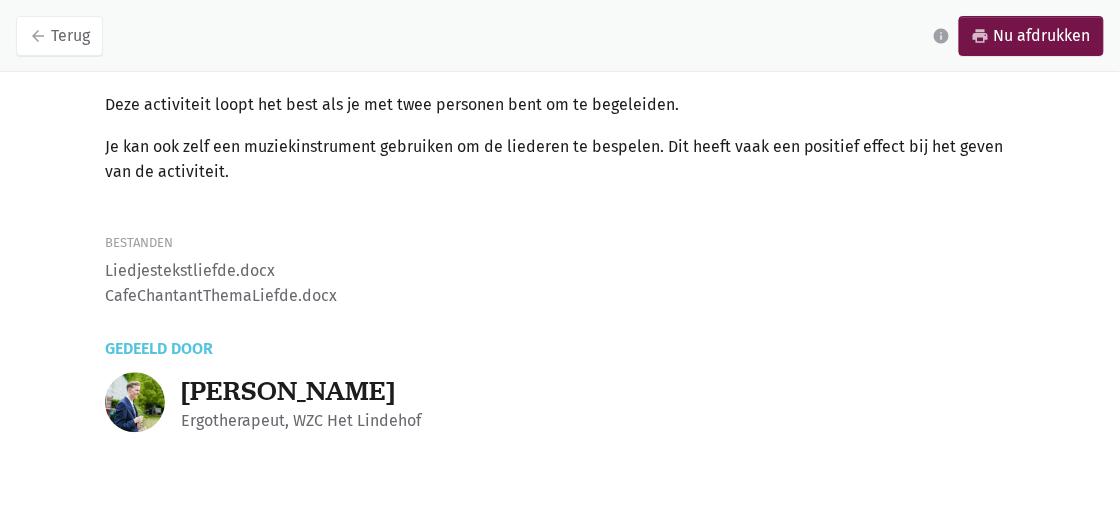 click on "CafeChantantThemaLiefde.docx" at bounding box center [560, 297] 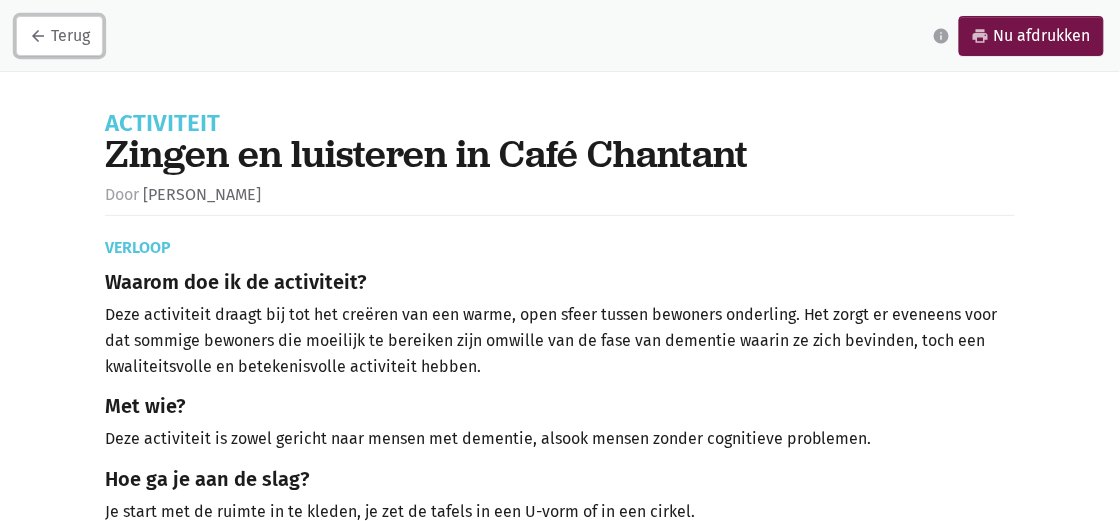click on "arrow_back" at bounding box center [38, 36] 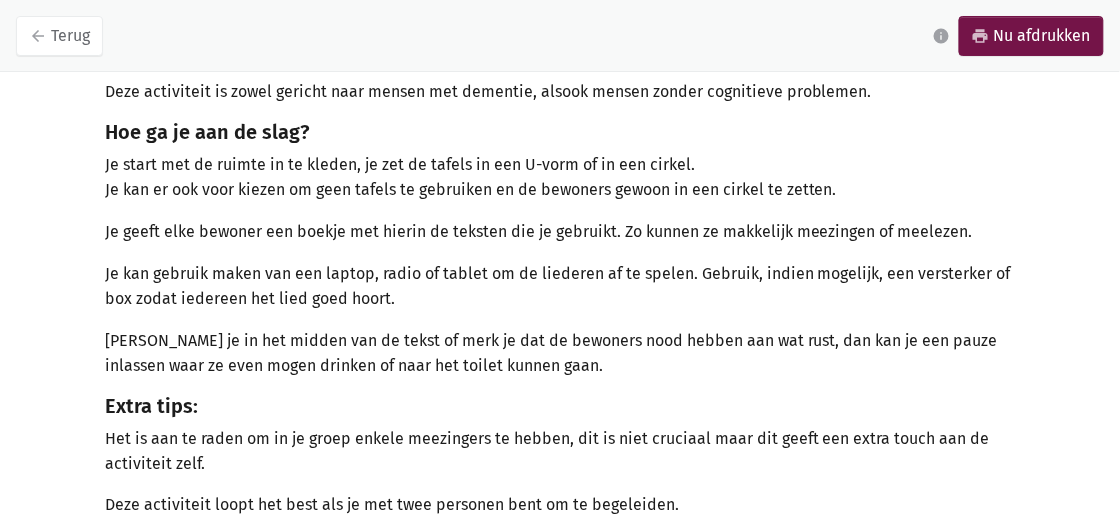 scroll, scrollTop: 0, scrollLeft: 0, axis: both 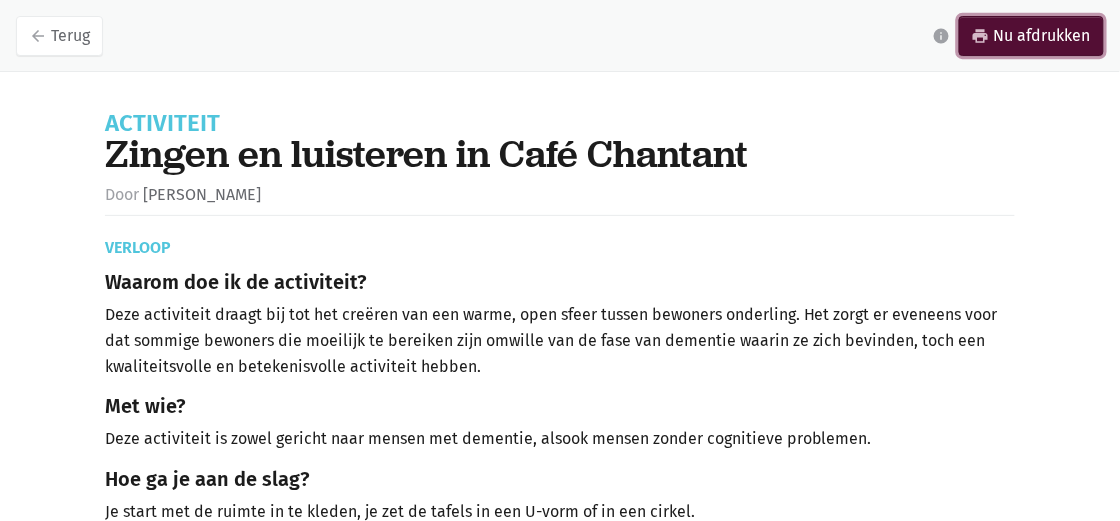 drag, startPoint x: 1047, startPoint y: 28, endPoint x: 912, endPoint y: 454, distance: 446.87918 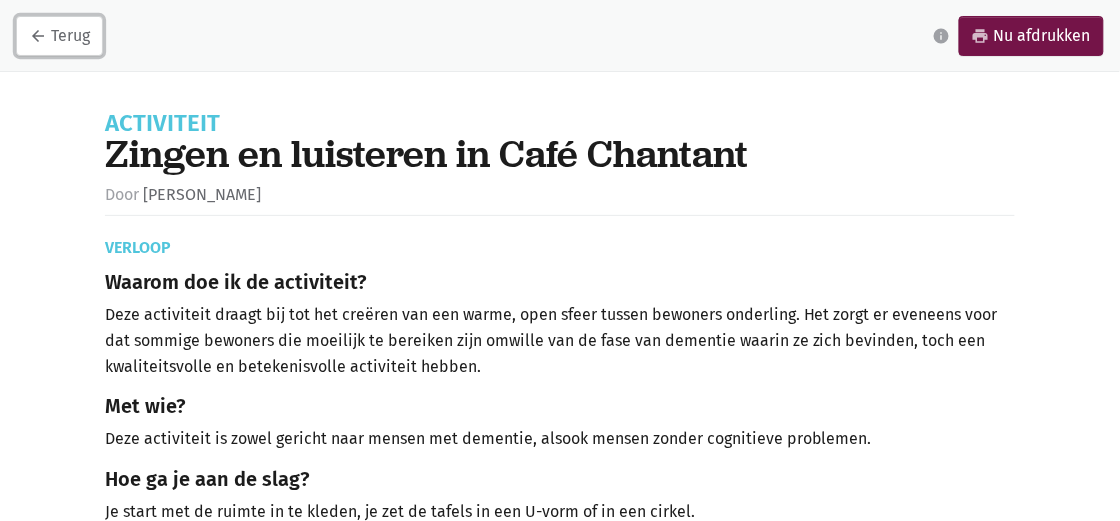 click on "arrow_back
Terug" at bounding box center [59, 36] 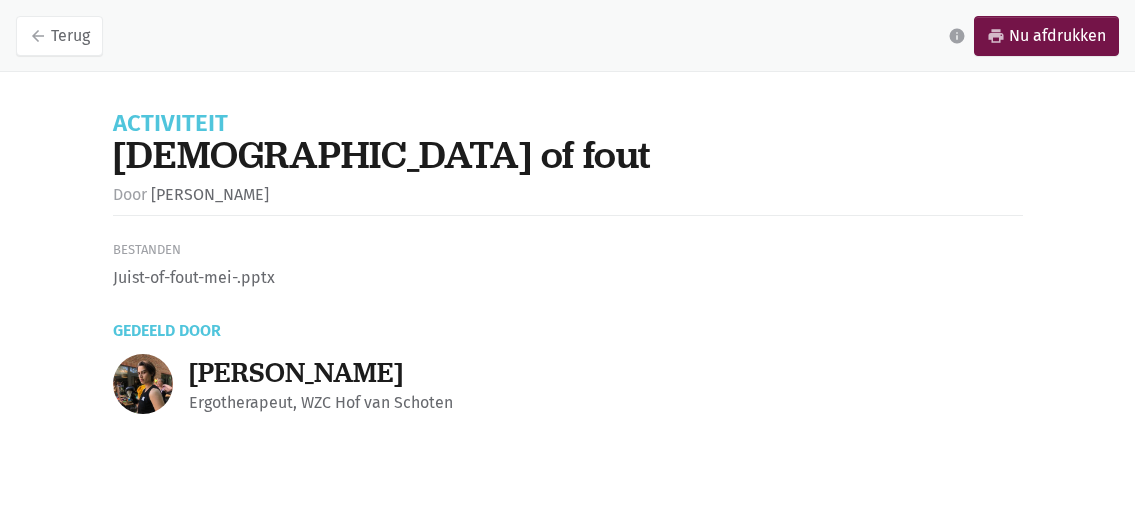 scroll, scrollTop: 0, scrollLeft: 0, axis: both 